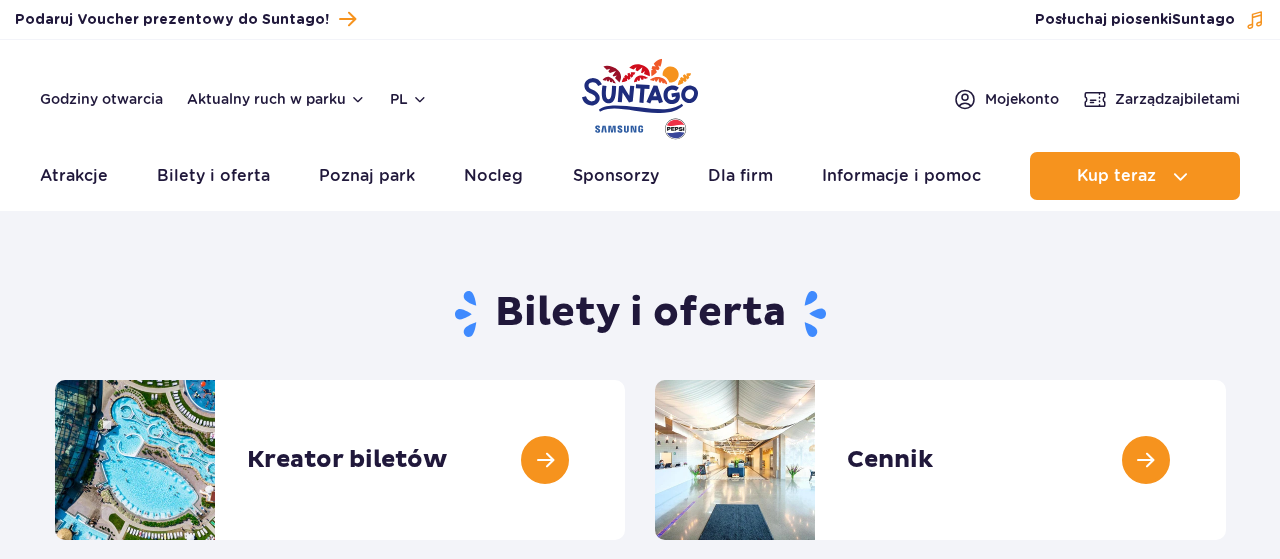 scroll, scrollTop: 0, scrollLeft: 0, axis: both 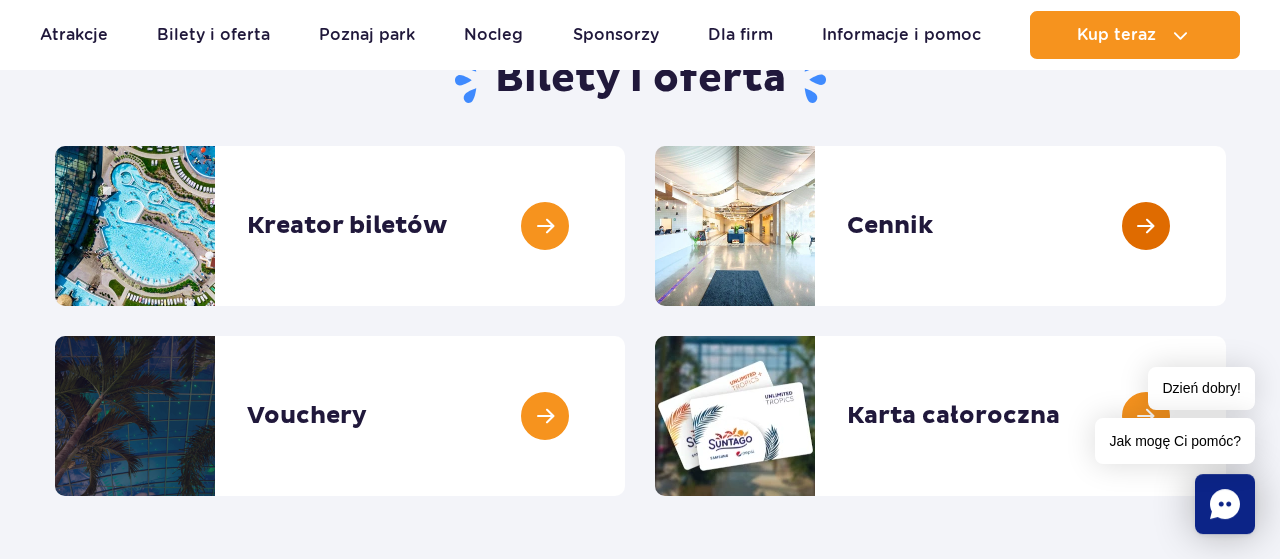 click at bounding box center [1226, 226] 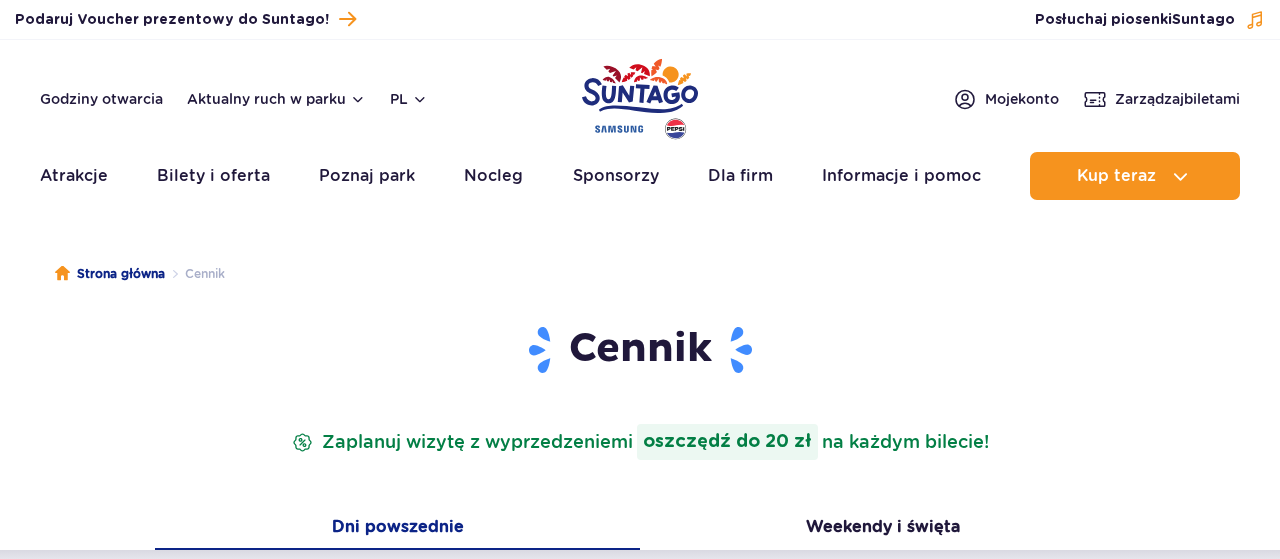 scroll, scrollTop: 0, scrollLeft: 0, axis: both 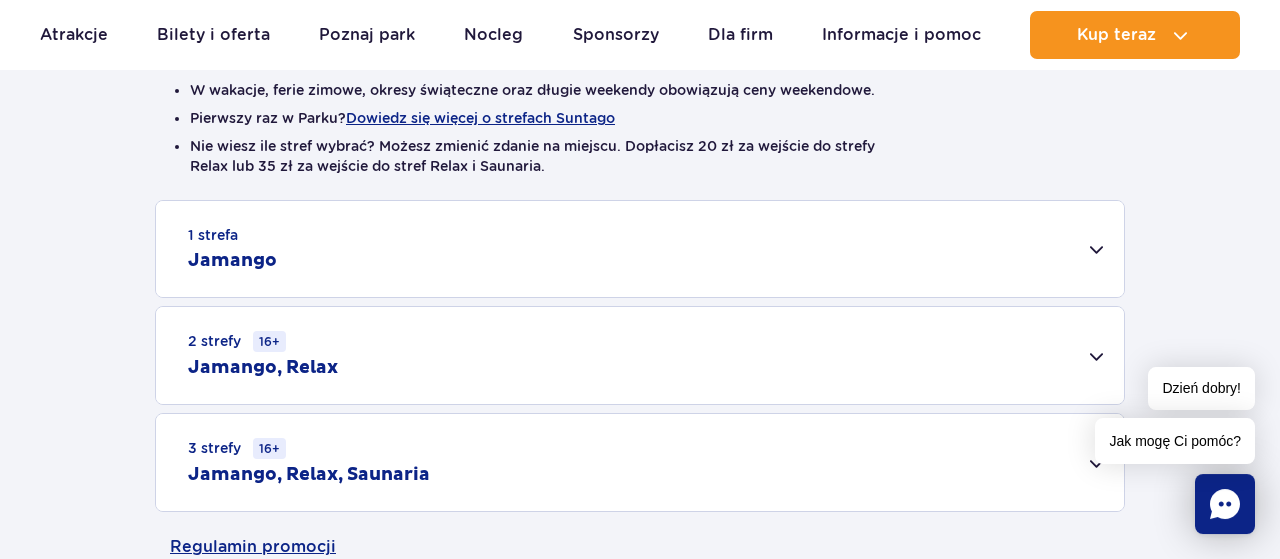 click on "1 strefa
Jamango" at bounding box center (640, 249) 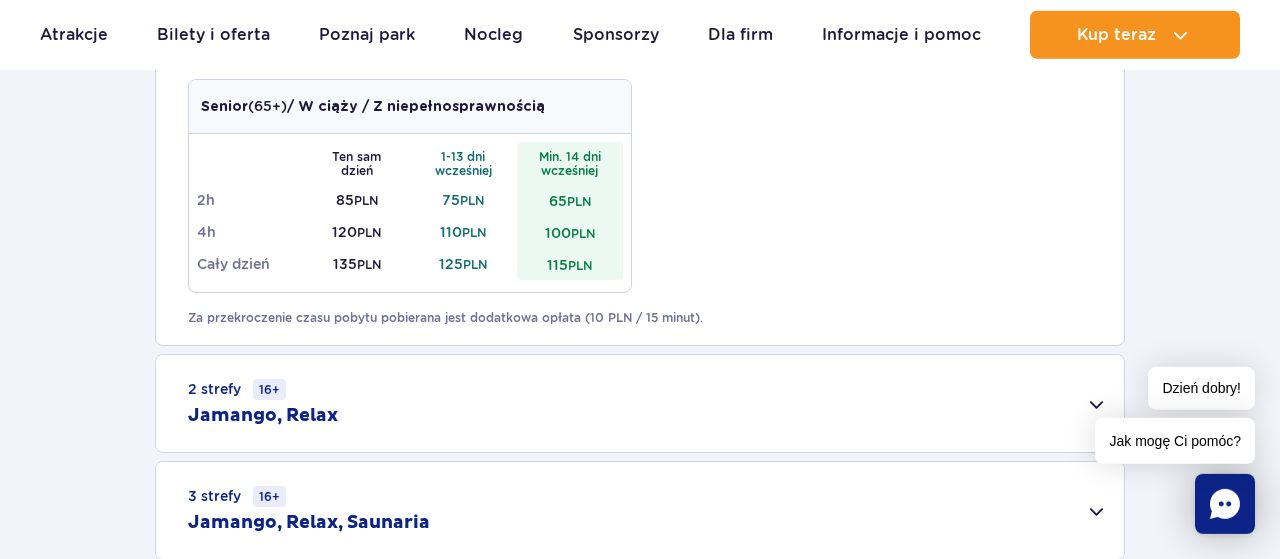 scroll, scrollTop: 1242, scrollLeft: 0, axis: vertical 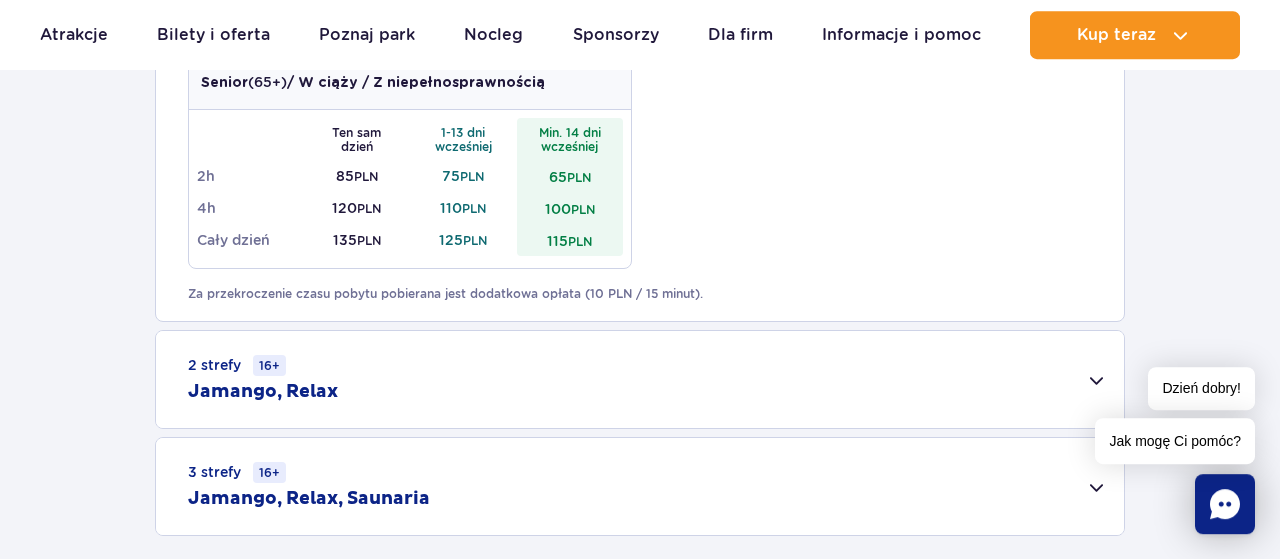 click on "Dzień dobry! Jak mogę Ci pomóc?" at bounding box center (1175, 415) 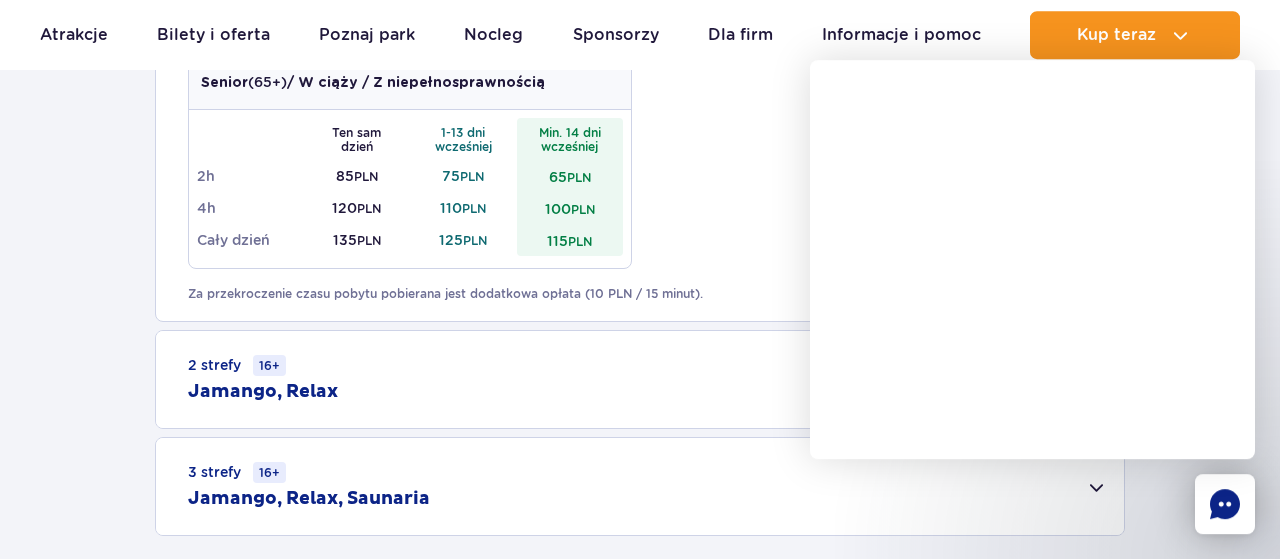 click on "2 strefy  16+
Jamango, Relax" at bounding box center [640, 379] 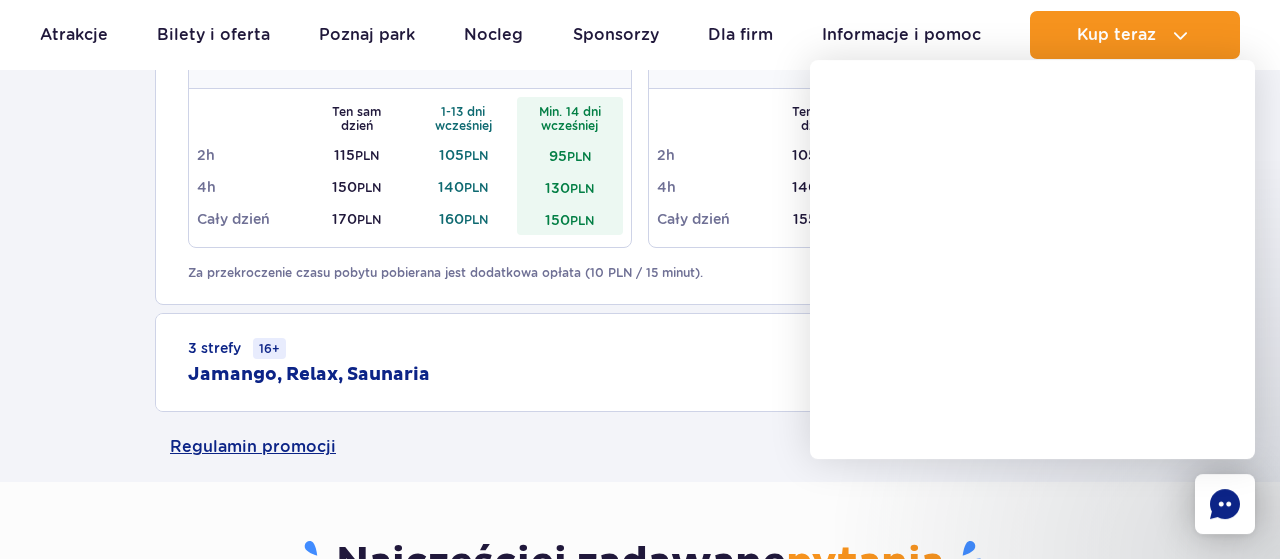 scroll, scrollTop: 1649, scrollLeft: 0, axis: vertical 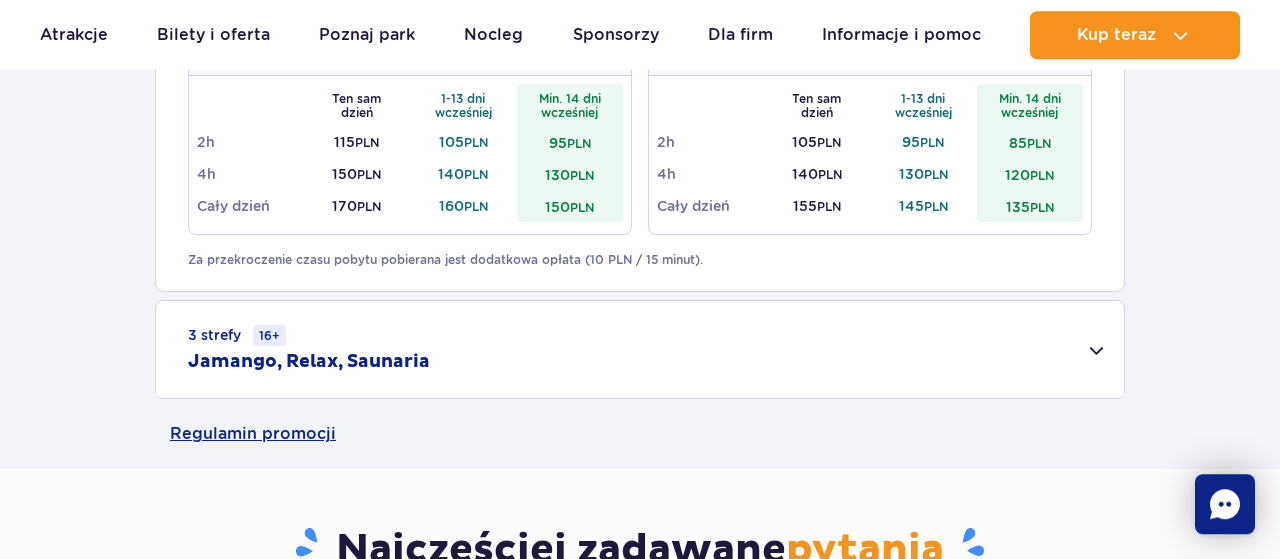 click on "3 strefy  16+
Jamango, Relax, Saunaria" at bounding box center [640, 349] 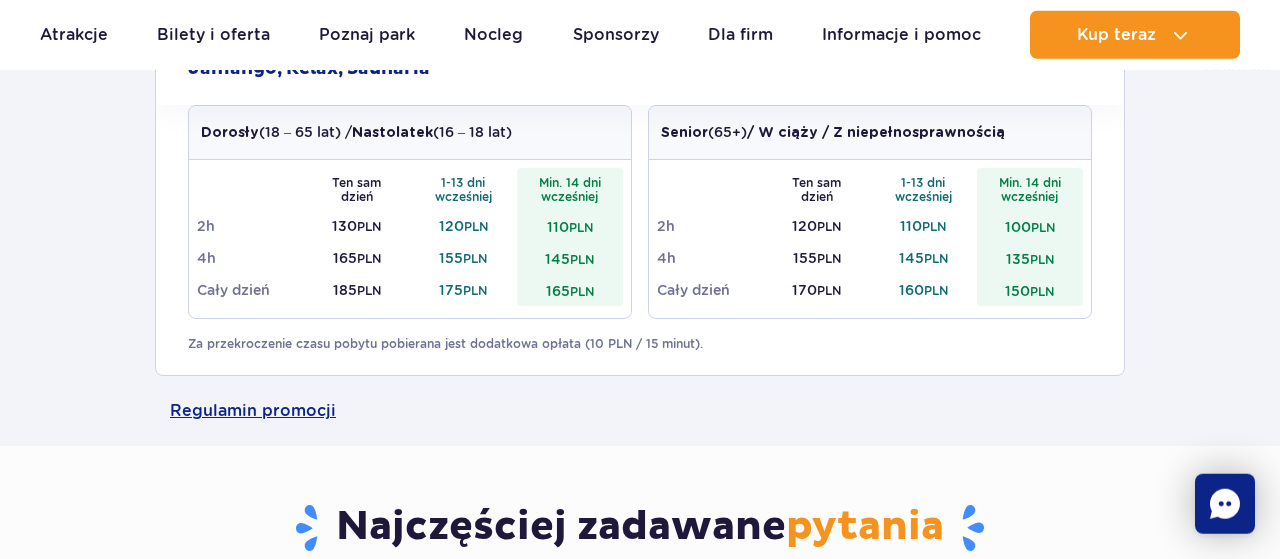 scroll, scrollTop: 1955, scrollLeft: 0, axis: vertical 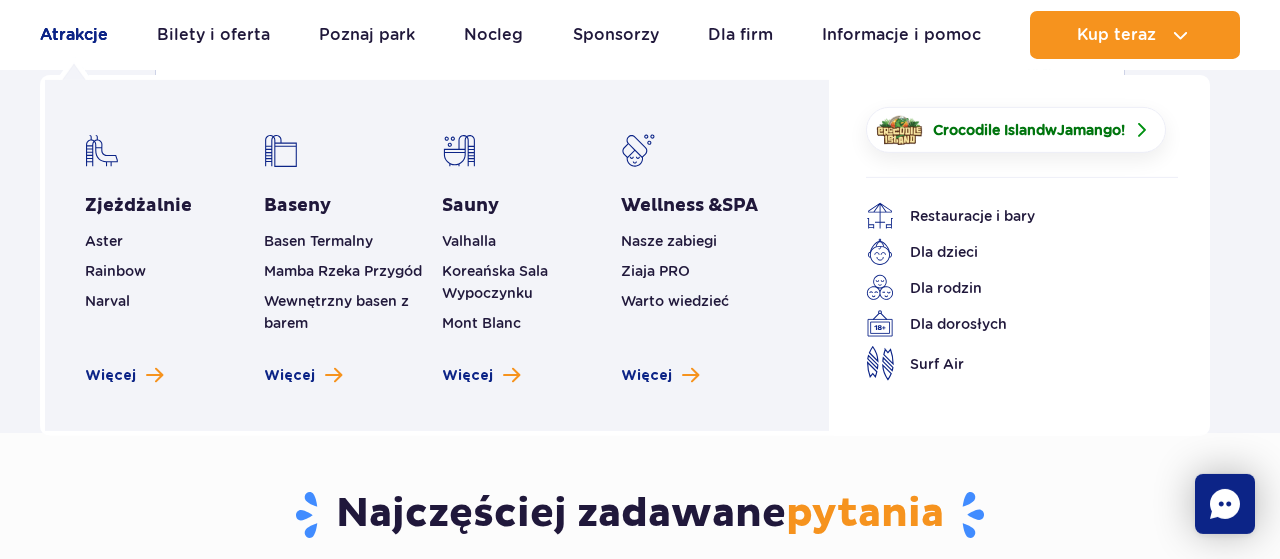 click on "Atrakcje" at bounding box center [74, 35] 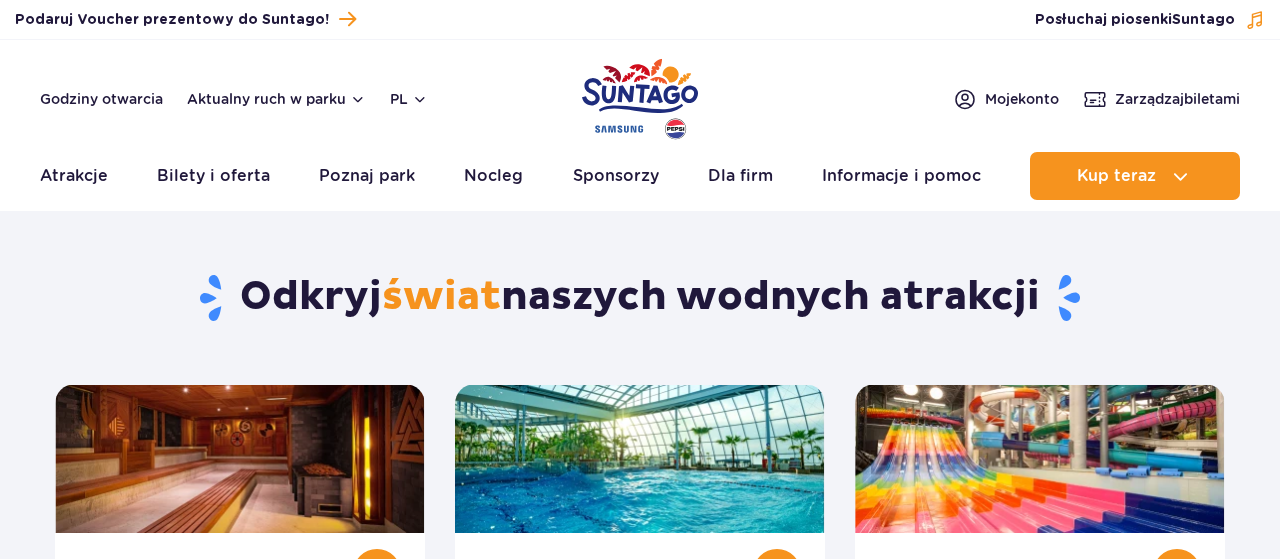 scroll, scrollTop: 0, scrollLeft: 0, axis: both 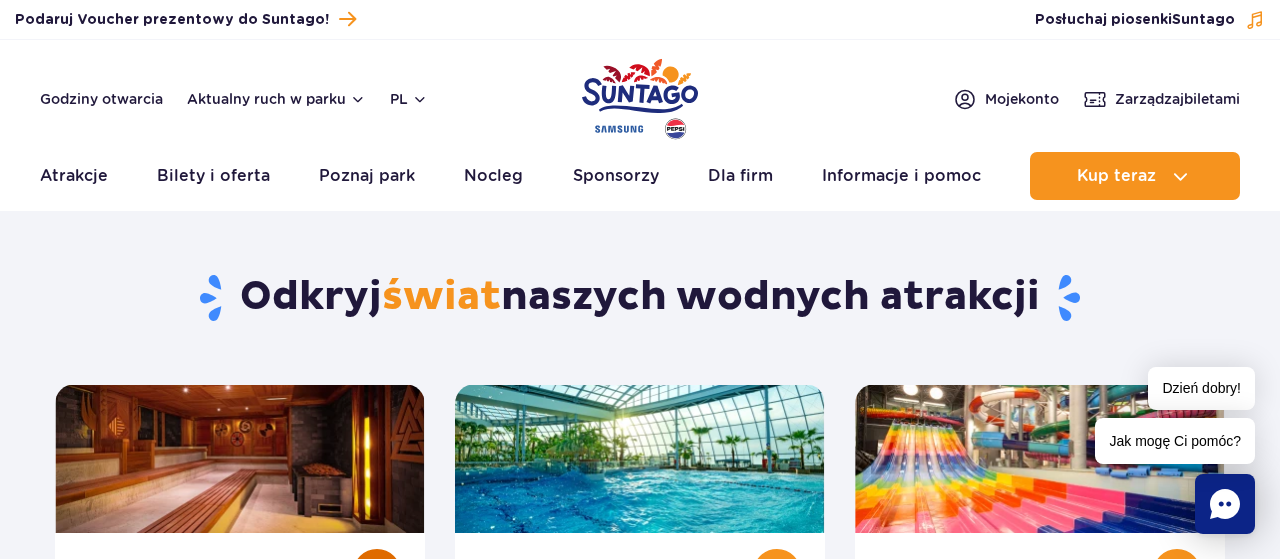 click at bounding box center (240, 498) 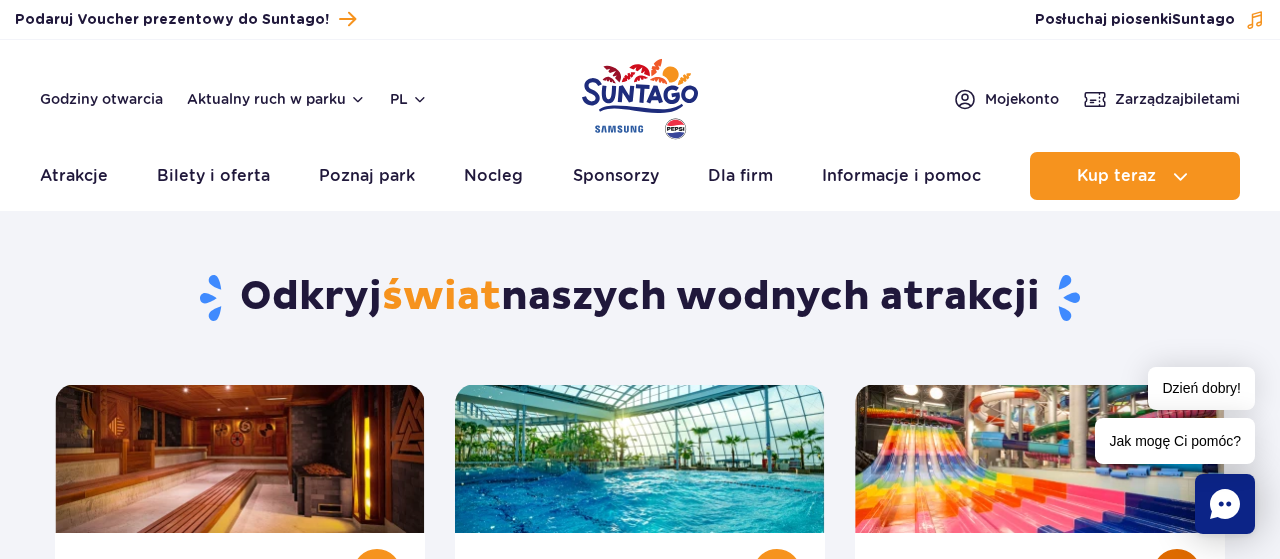 click at bounding box center (1040, 498) 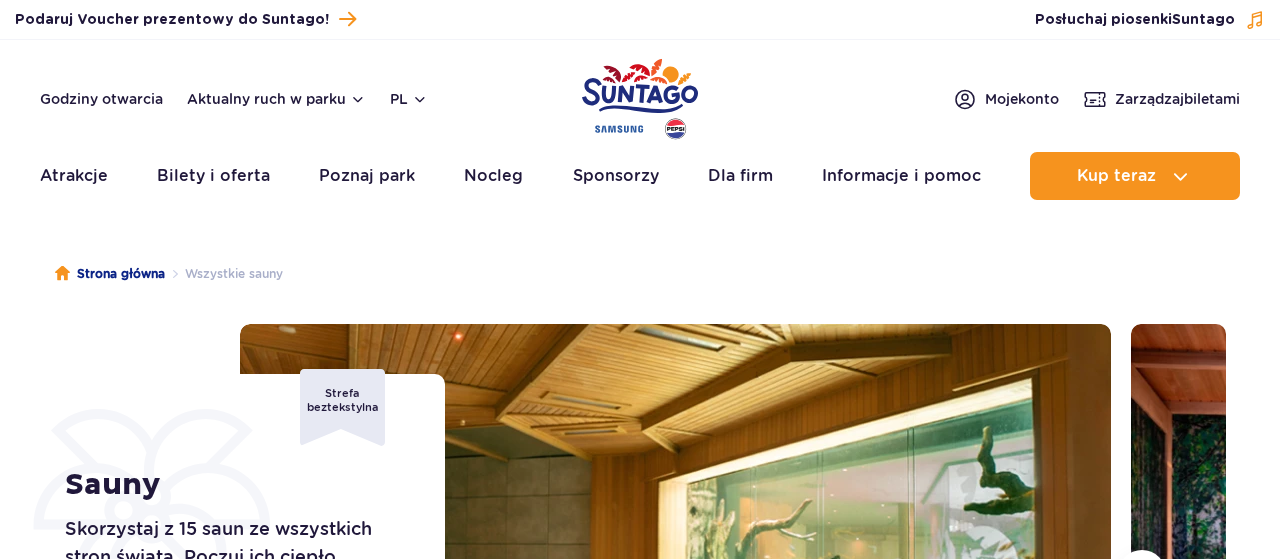 scroll, scrollTop: 0, scrollLeft: 0, axis: both 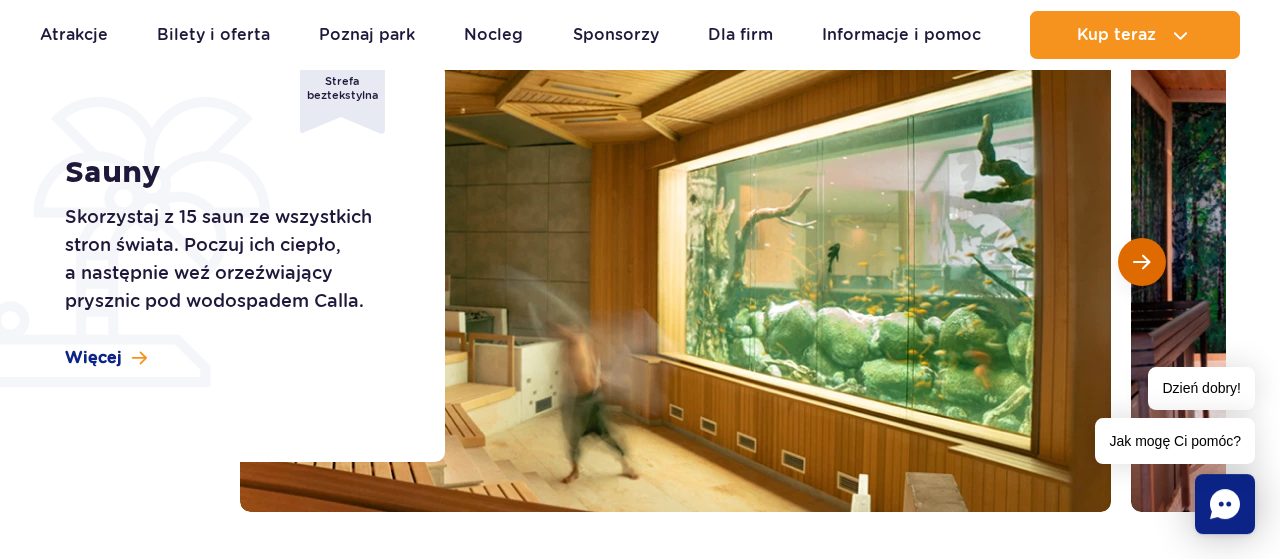 click at bounding box center (1142, 262) 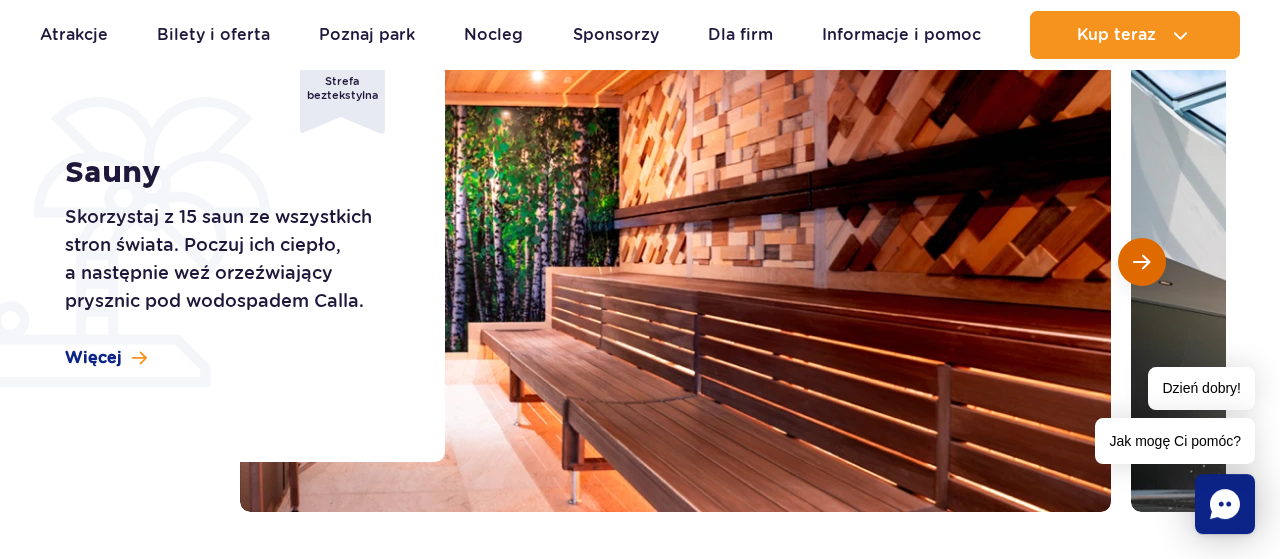 click at bounding box center (1142, 262) 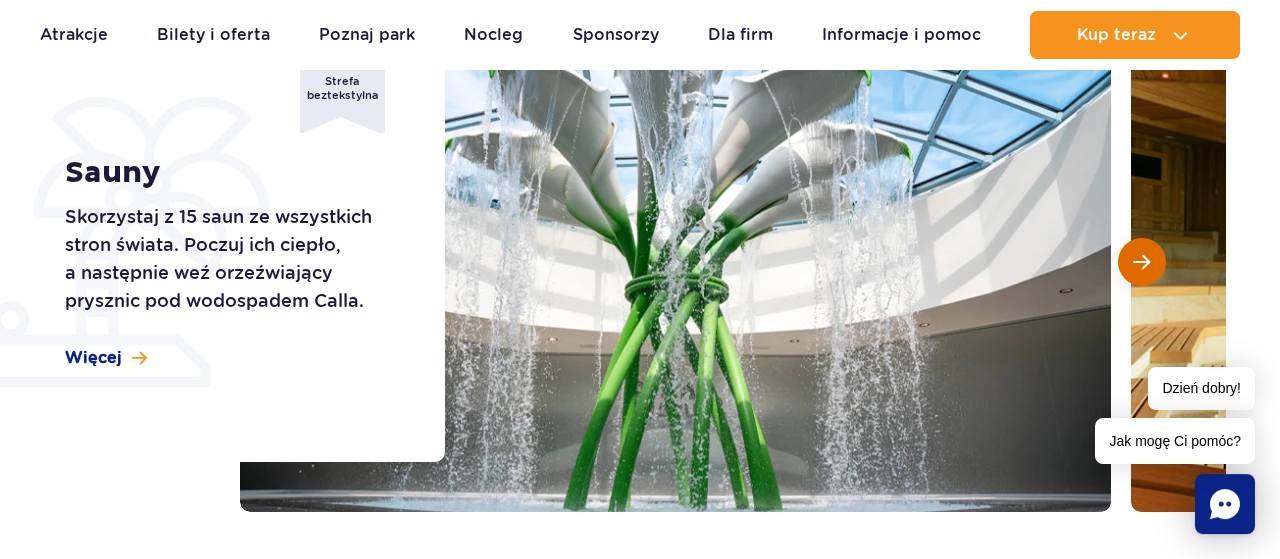 click at bounding box center (1142, 262) 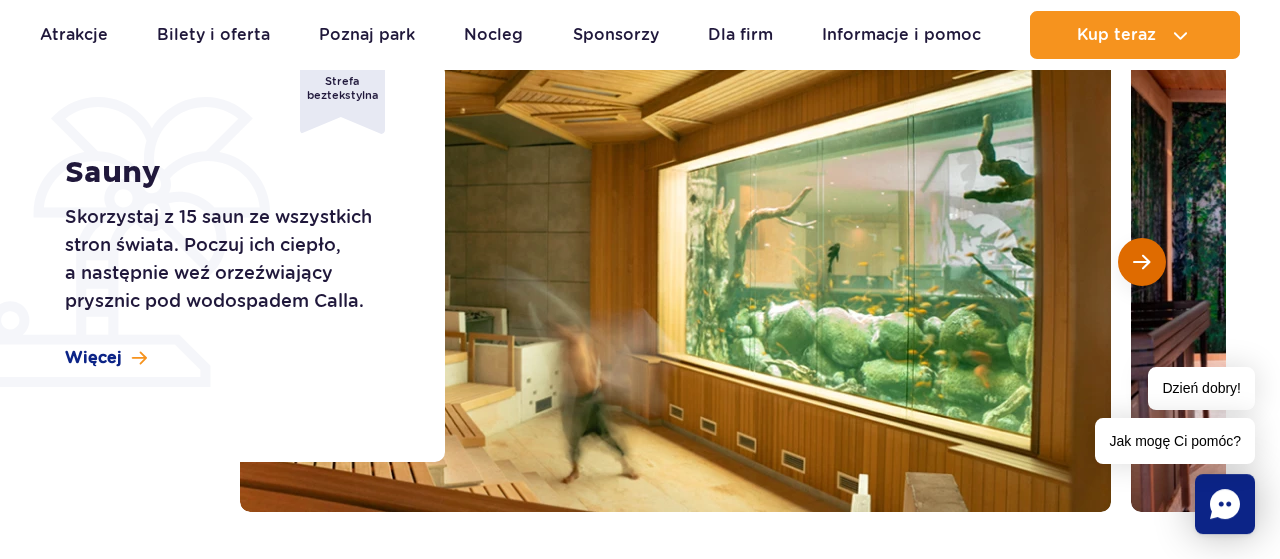 click at bounding box center [1142, 262] 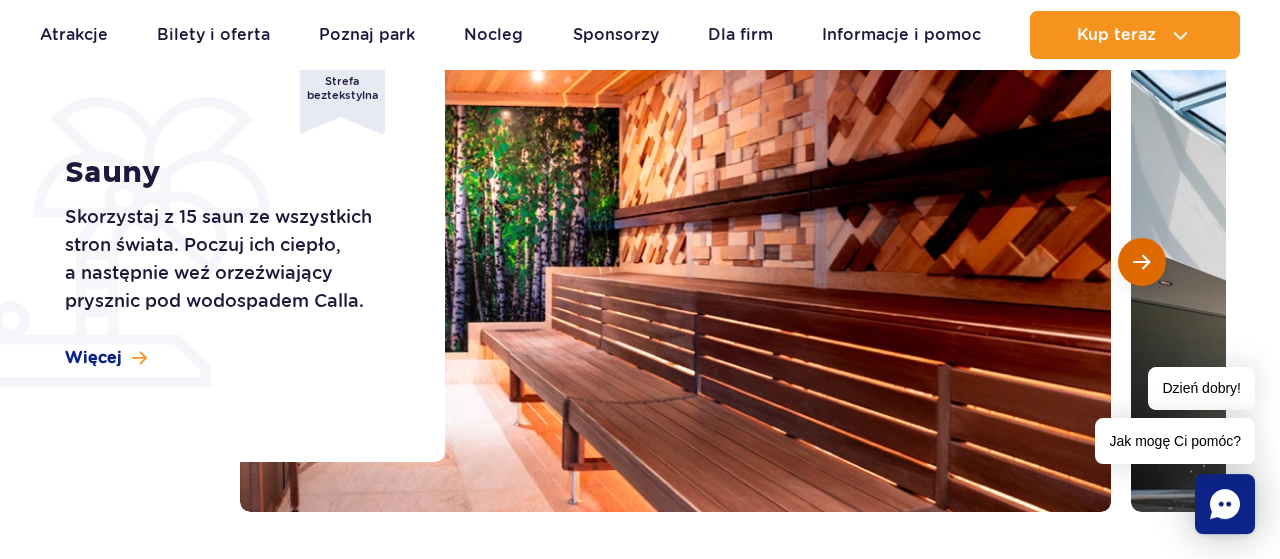 click at bounding box center [1142, 262] 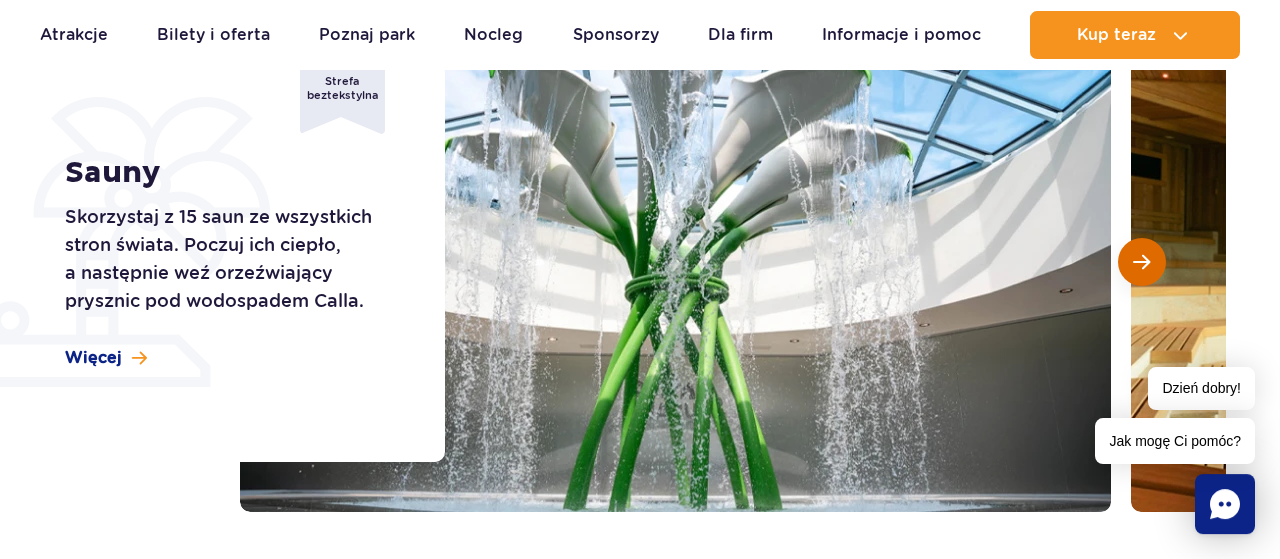 click at bounding box center (1142, 262) 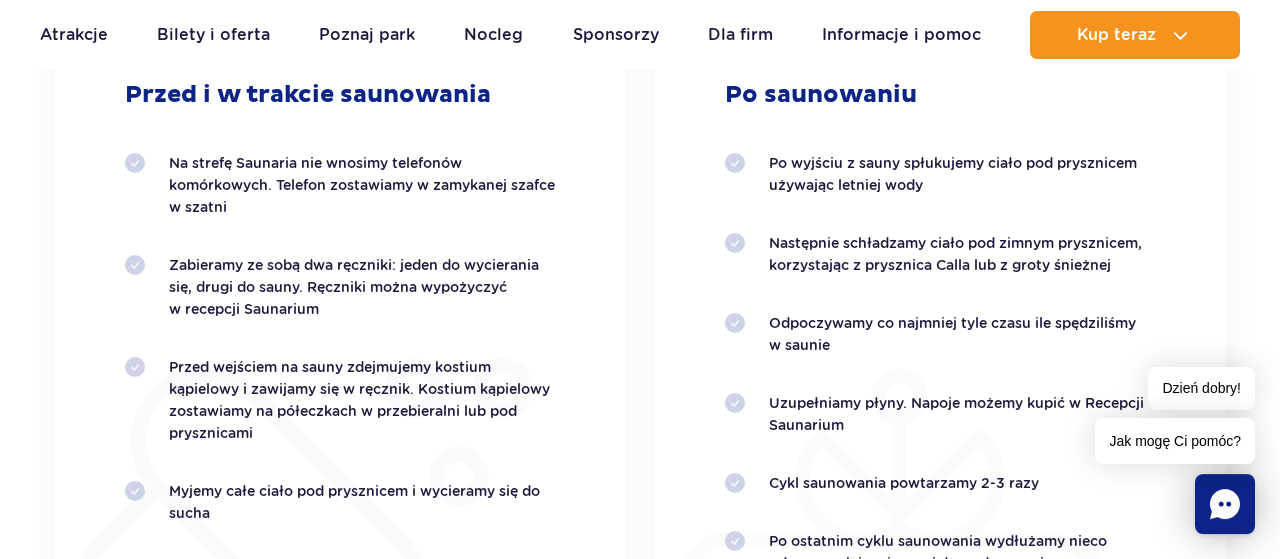 scroll, scrollTop: 0, scrollLeft: 0, axis: both 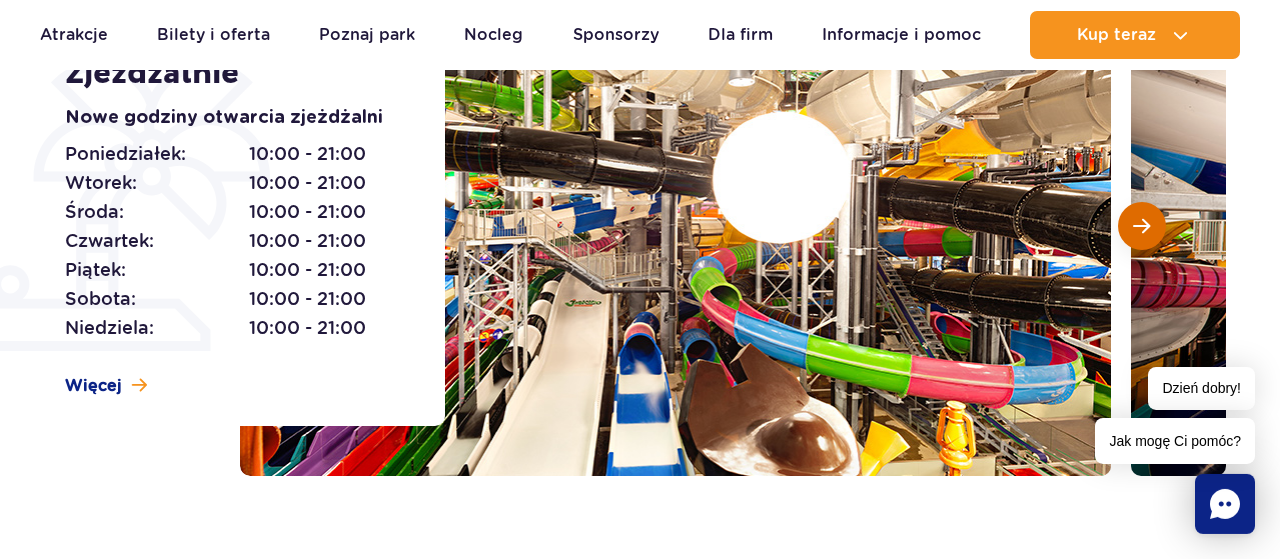 click at bounding box center (1142, 226) 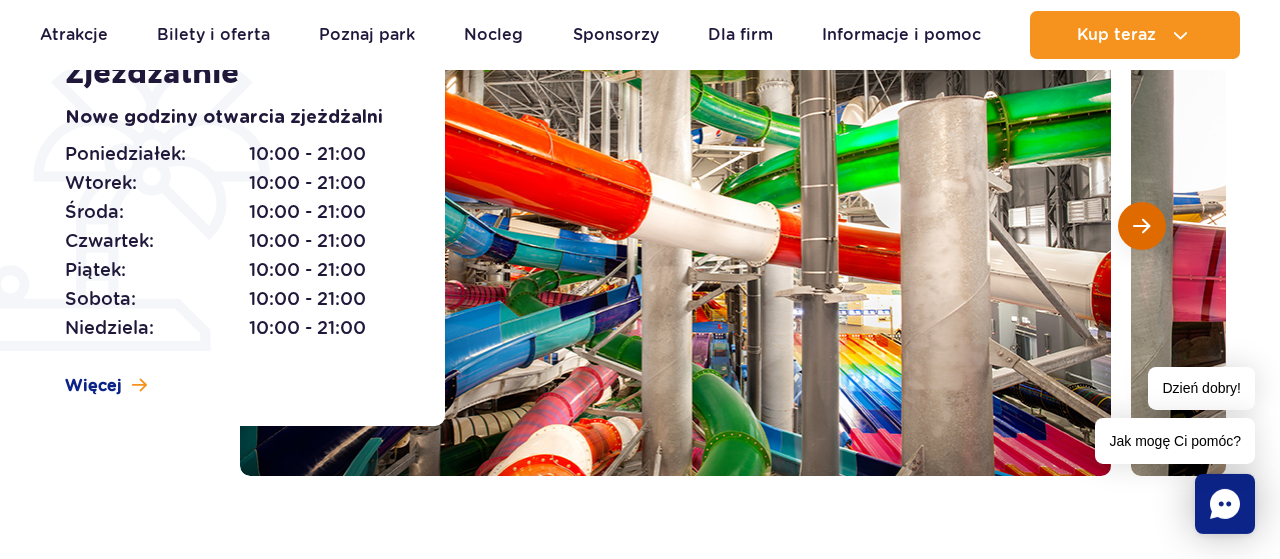 click at bounding box center [1142, 226] 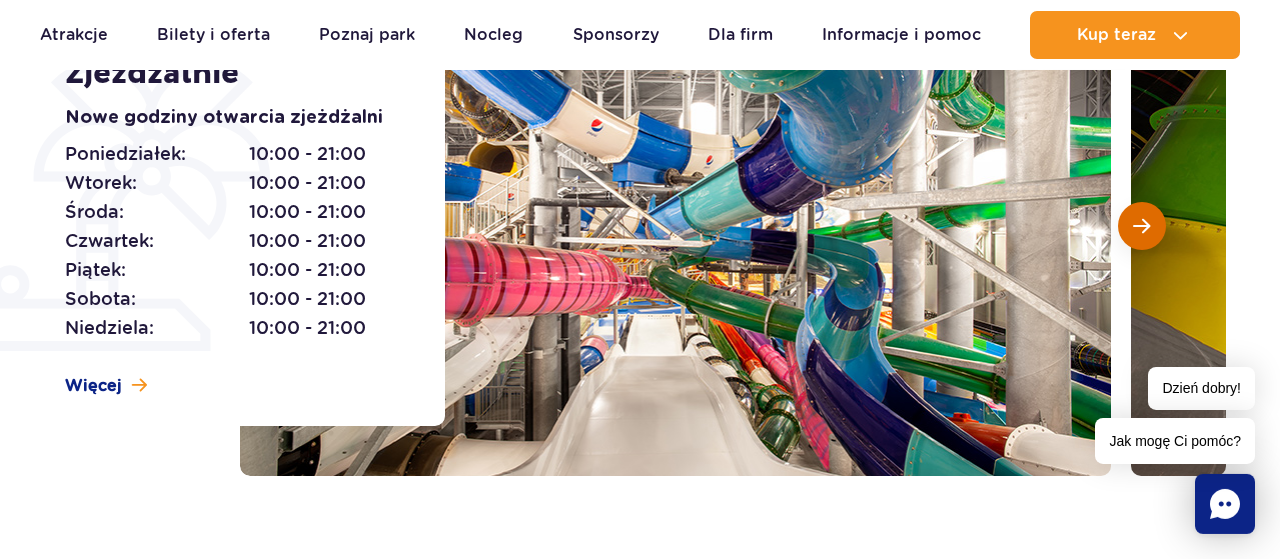 click at bounding box center [1142, 226] 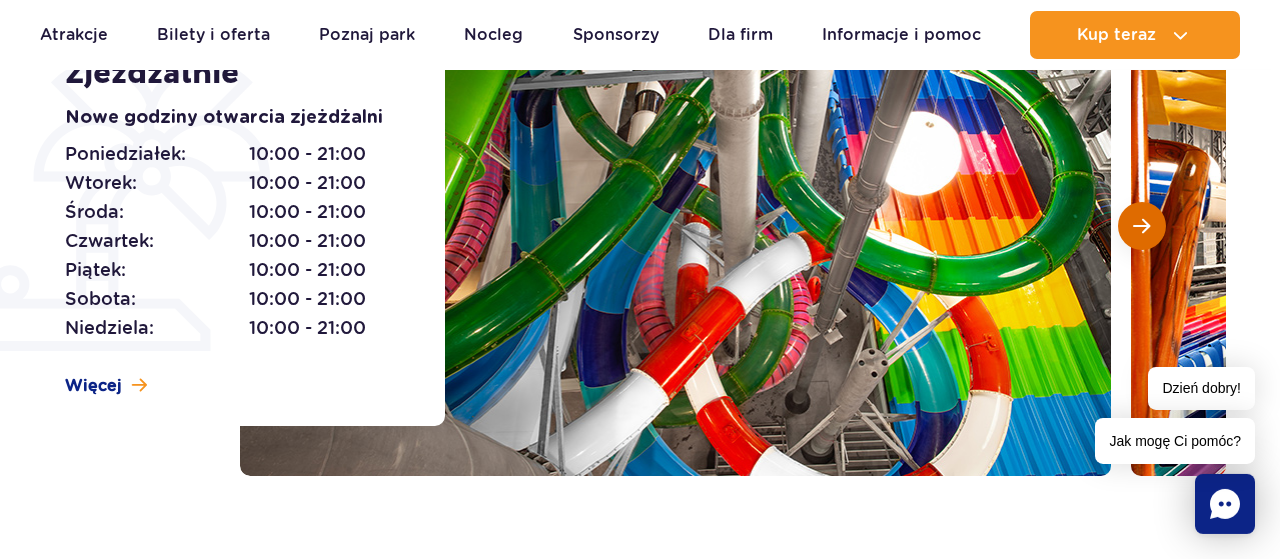 click at bounding box center (1142, 226) 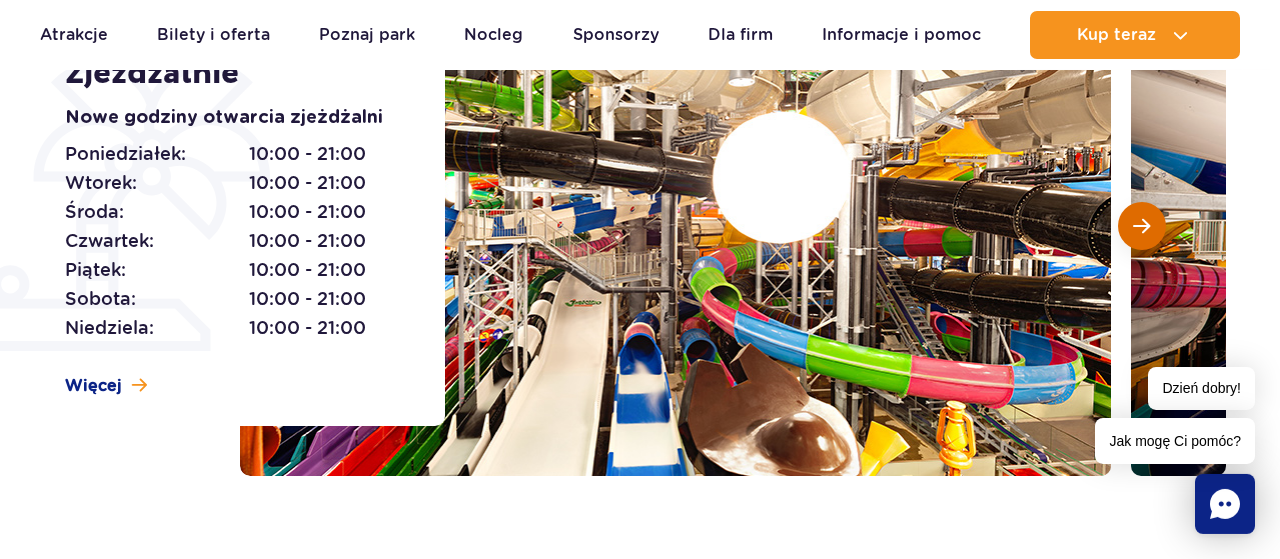 click at bounding box center (1141, 226) 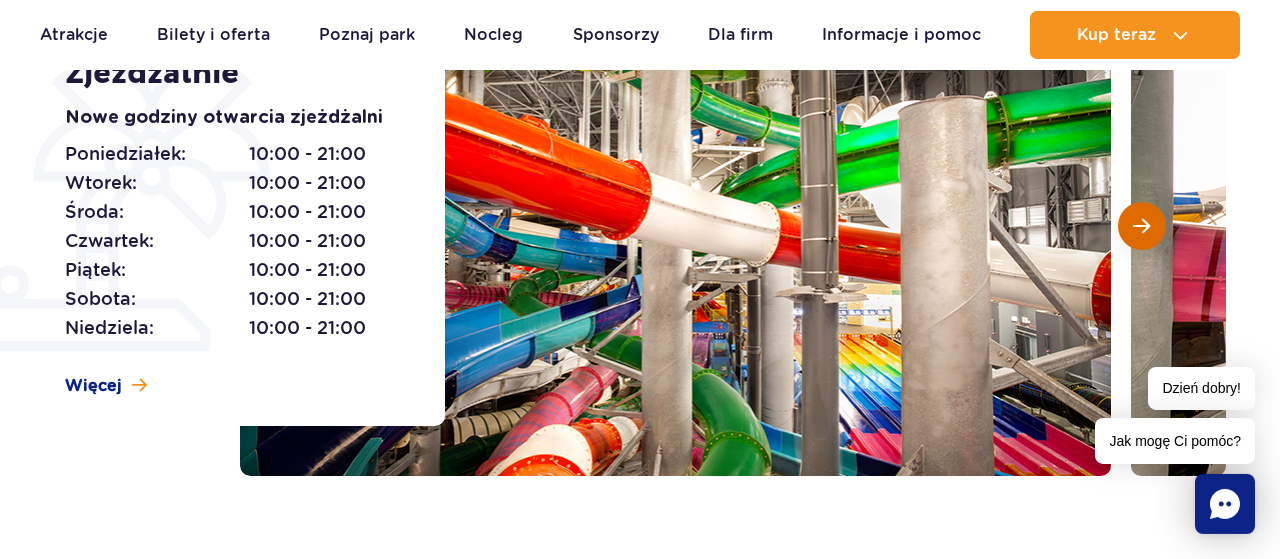 click at bounding box center (1141, 226) 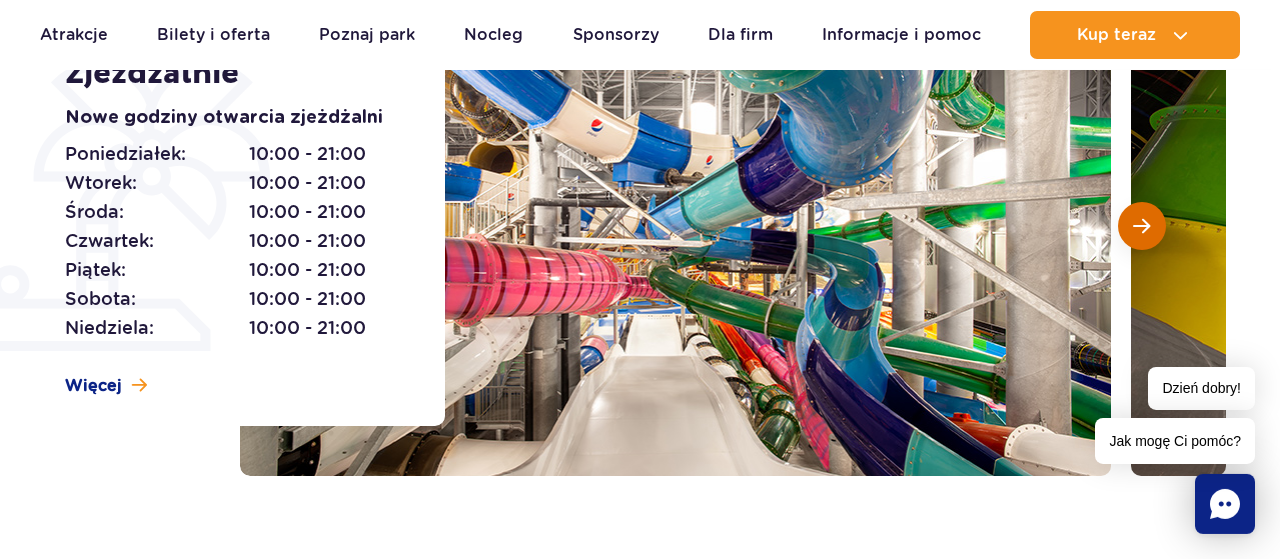 click at bounding box center (1141, 226) 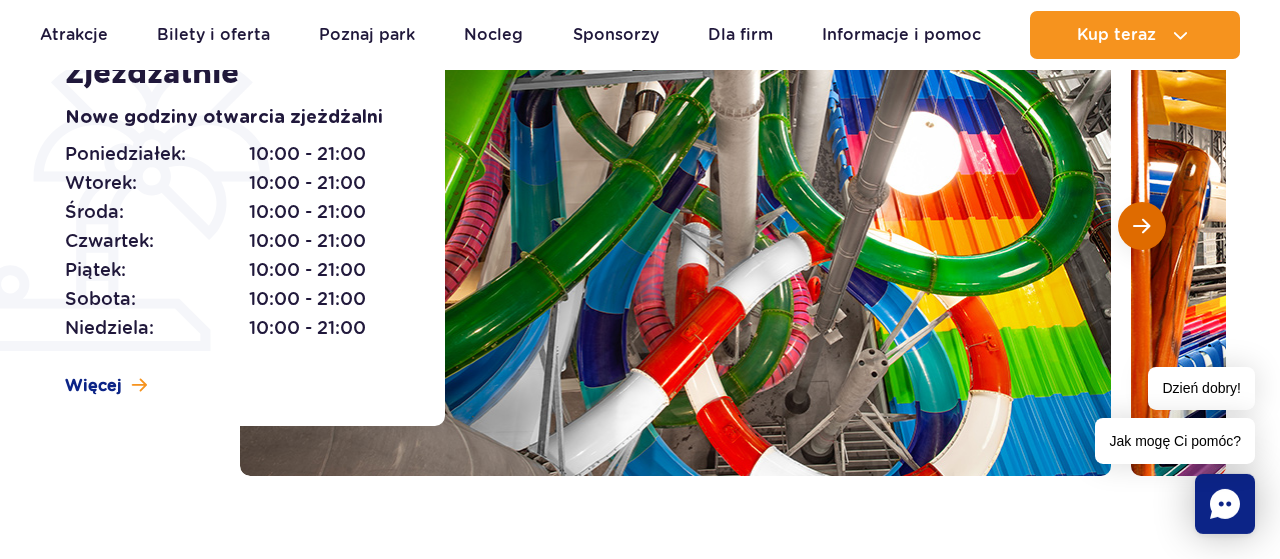 click at bounding box center [1141, 226] 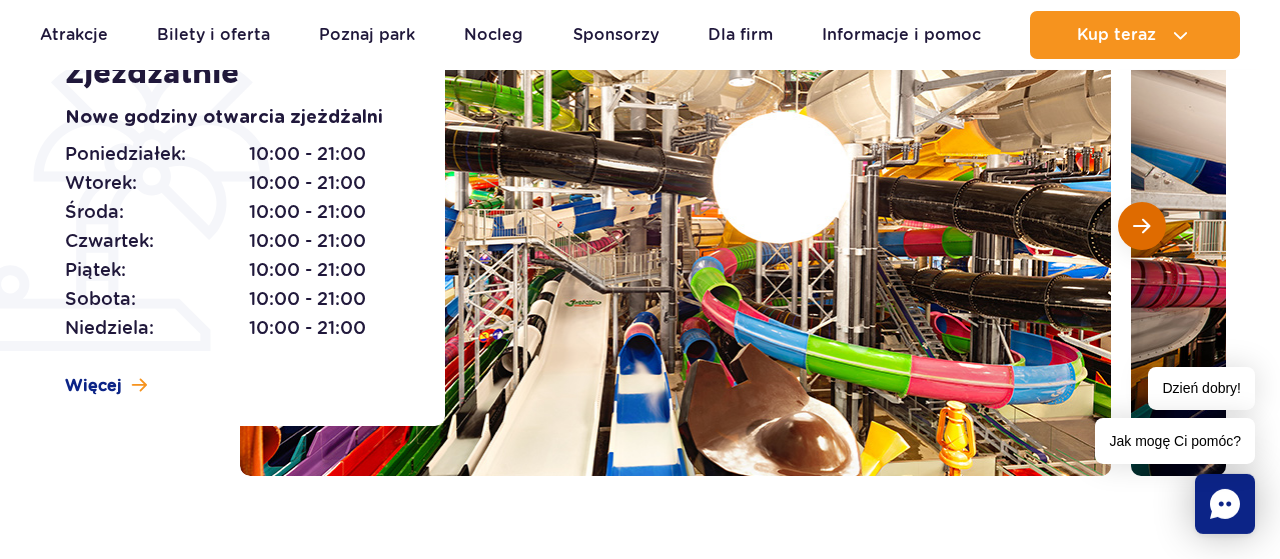 click at bounding box center (1141, 226) 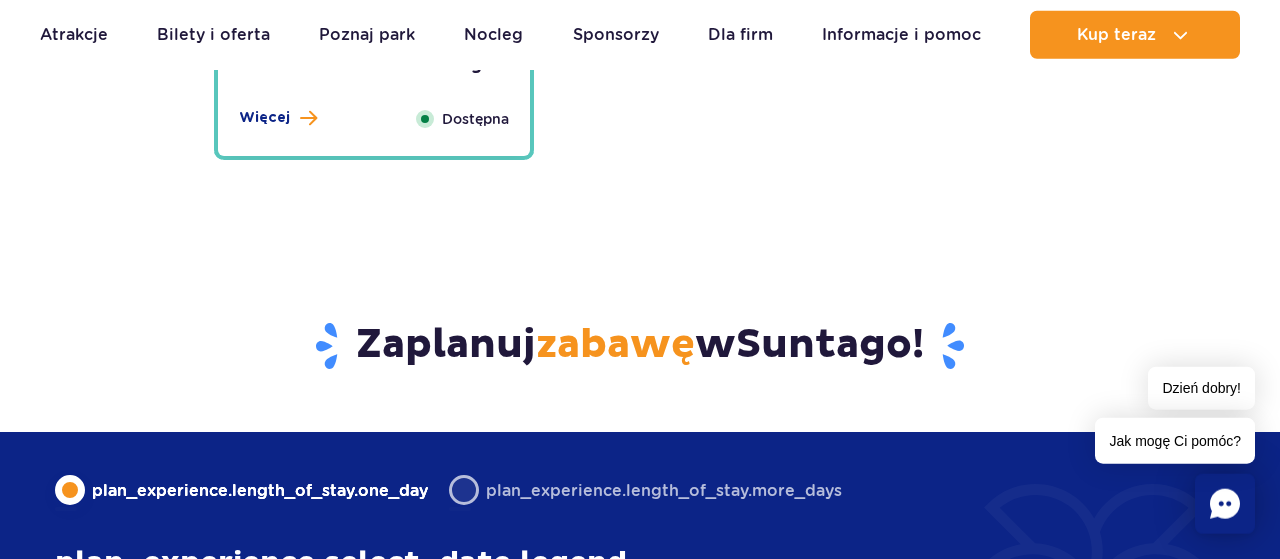 scroll, scrollTop: 5405, scrollLeft: 0, axis: vertical 